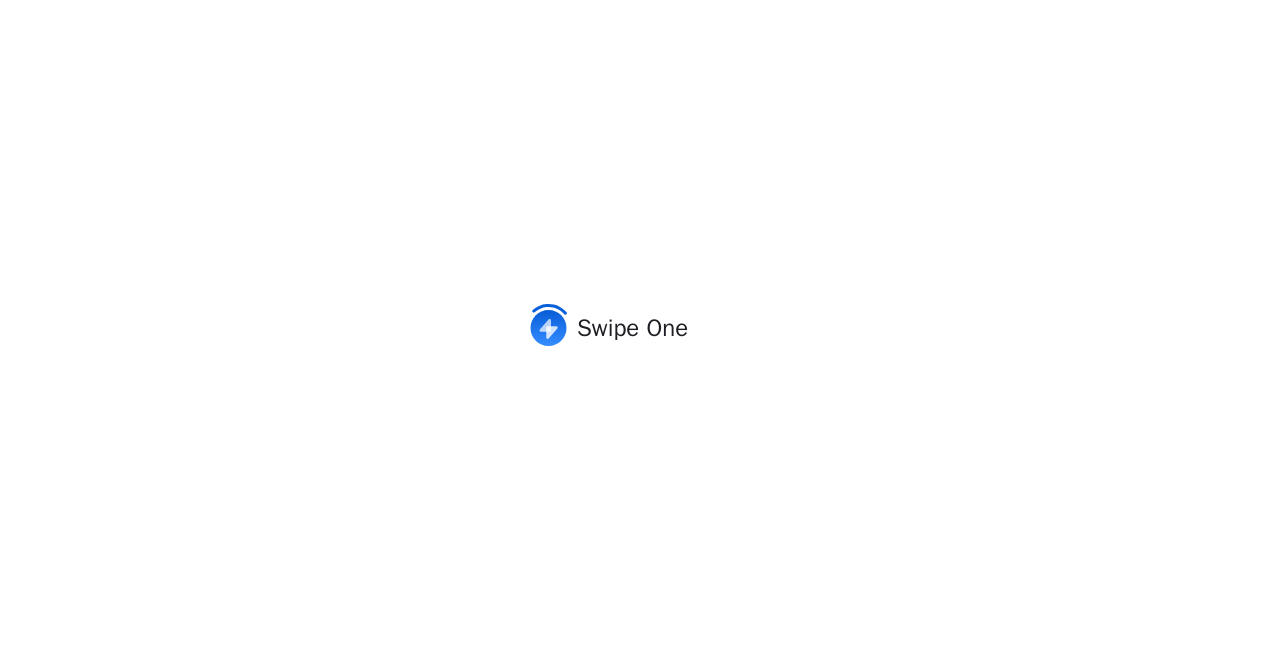 scroll, scrollTop: 0, scrollLeft: 0, axis: both 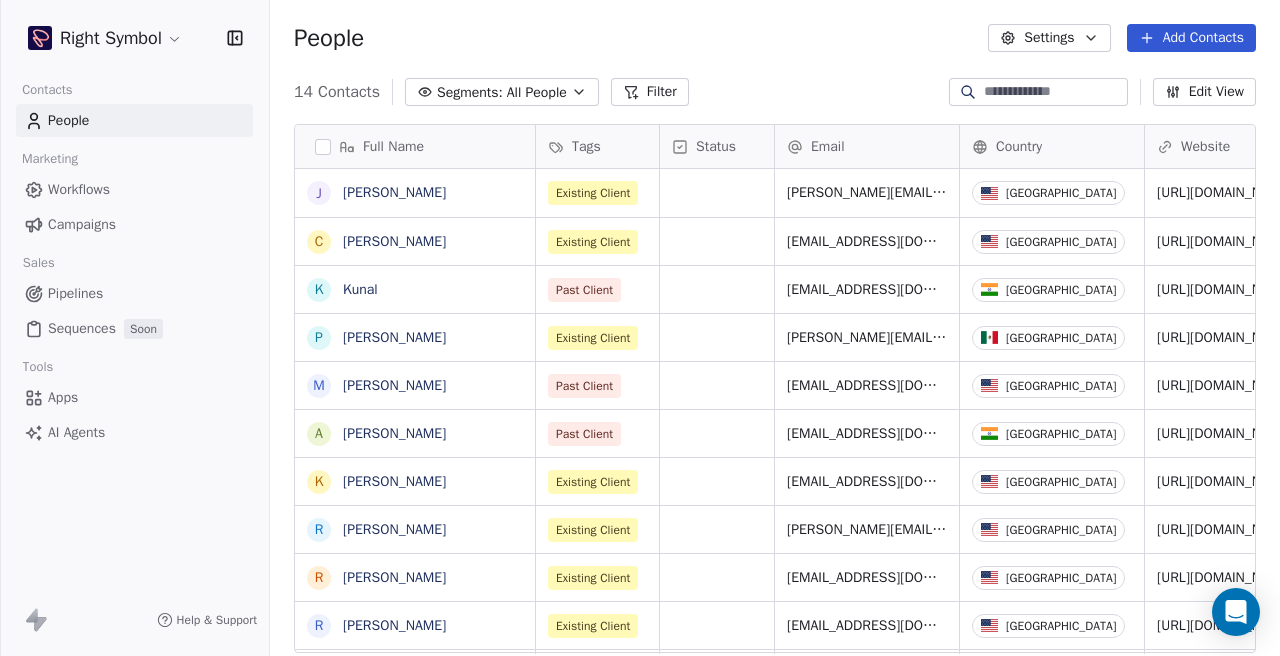 click on "Right Symbol" at bounding box center (134, 38) 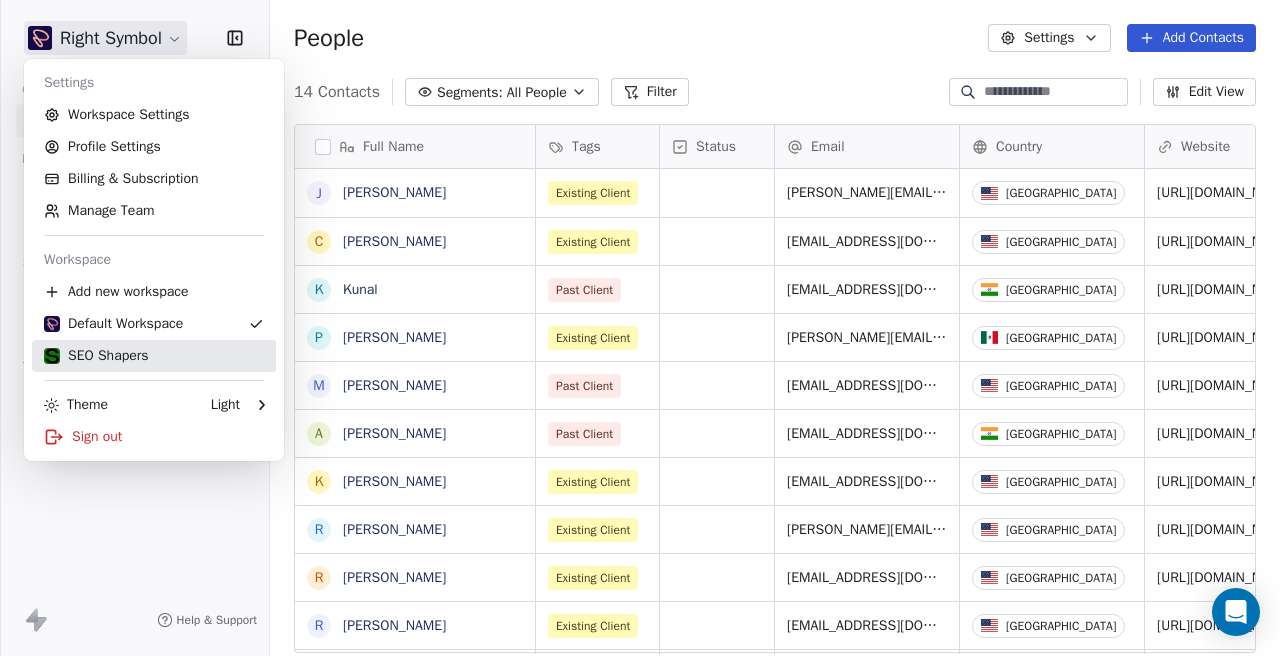 click on "SEO Shapers" at bounding box center (154, 356) 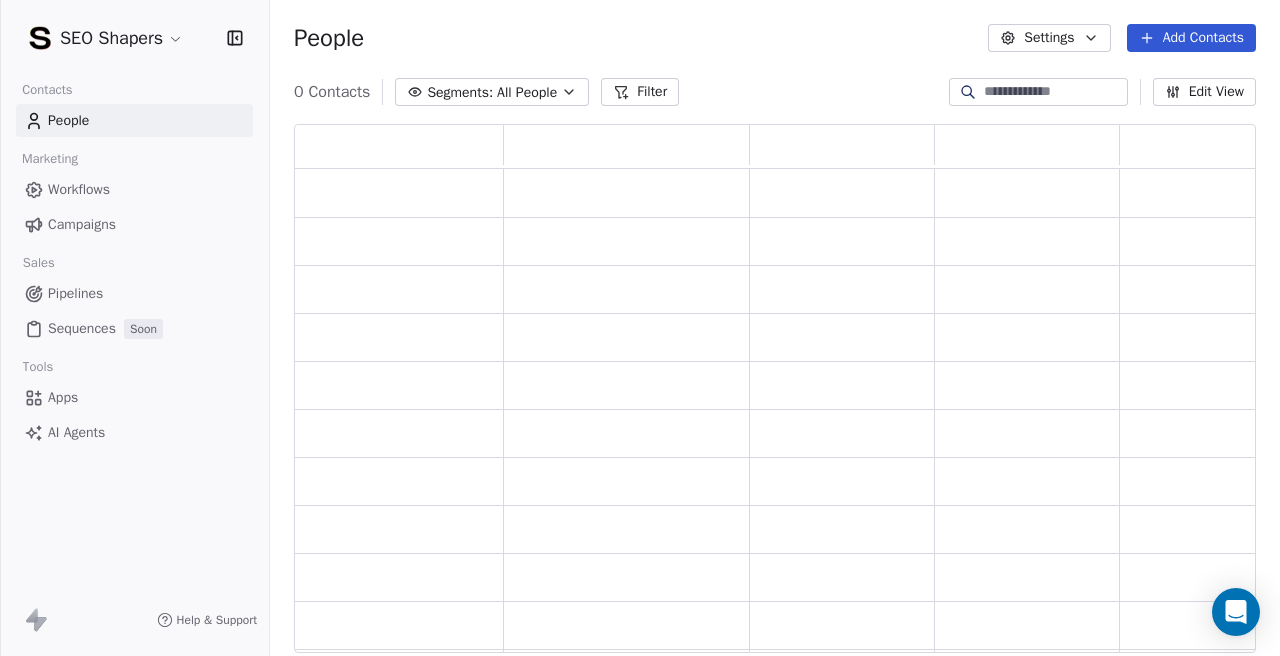 scroll, scrollTop: 1, scrollLeft: 1, axis: both 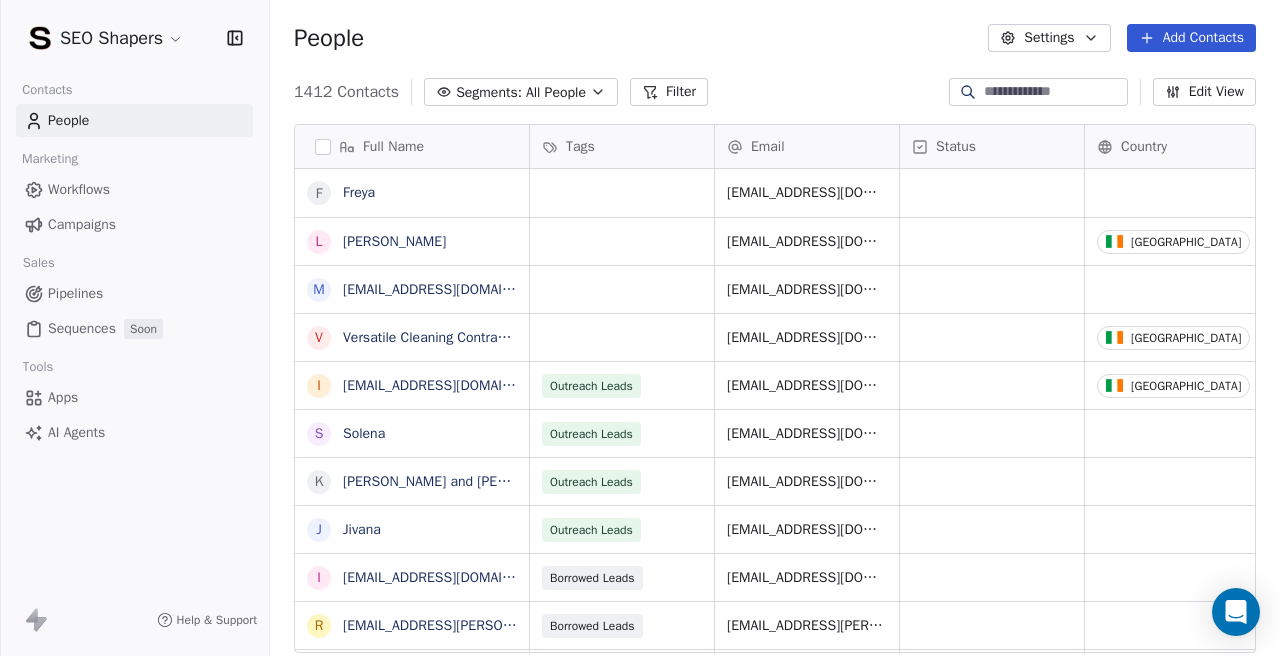 click on "SEO Shapers Contacts People Marketing Workflows Campaigns Sales Pipelines Sequences Soon Tools Apps AI Agents Help & Support People Settings  Add Contacts 1412 Contacts Segments: All People Filter  Edit View Tag Export Full Name F Freya L [PERSON_NAME] m [EMAIL_ADDRESS][DOMAIN_NAME] V Versatile Cleaning Contractor i [EMAIL_ADDRESS][DOMAIN_NAME] S [PERSON_NAME] [PERSON_NAME] and [PERSON_NAME] i [EMAIL_ADDRESS][DOMAIN_NAME] r [DOMAIN_NAME][EMAIL_ADDRESS][PERSON_NAME][DOMAIN_NAME] i [EMAIL_ADDRESS][DOMAIN_NAME] i [EMAIL_ADDRESS][DOMAIN_NAME] d [PERSON_NAME][EMAIL_ADDRESS][DOMAIN_NAME] c [EMAIL_ADDRESS][DOMAIN_NAME] c [EMAIL_ADDRESS][DOMAIN_NAME] c [EMAIL_ADDRESS][DOMAIN_NAME] s [EMAIL_ADDRESS][DOMAIN_NAME] i [EMAIL_ADDRESS][DOMAIN_NAME] i [EMAIL_ADDRESS][DOMAIN_NAME] a [EMAIL_ADDRESS][DOMAIN_NAME] e [EMAIL_ADDRESS][DOMAIN_NAME] a [EMAIL_ADDRESS][DOMAIN_NAME] m [EMAIL_ADDRESS][DOMAIN_NAME] i [EMAIL_ADDRESS][DOMAIN_NAME] i [EMAIL_ADDRESS][DOMAIN_NAME] c [EMAIL_ADDRESS][DOMAIN_NAME] m [EMAIL_ADDRESS][DOMAIN_NAME] h [EMAIL_ADDRESS][DOMAIN_NAME] v [EMAIL_ADDRESS][DOMAIN_NAME] m [EMAIL_ADDRESS][DOMAIN_NAME] d [EMAIL_ADDRESS][DOMAIN_NAME] Tags Email Status Country Company Website" at bounding box center (640, 328) 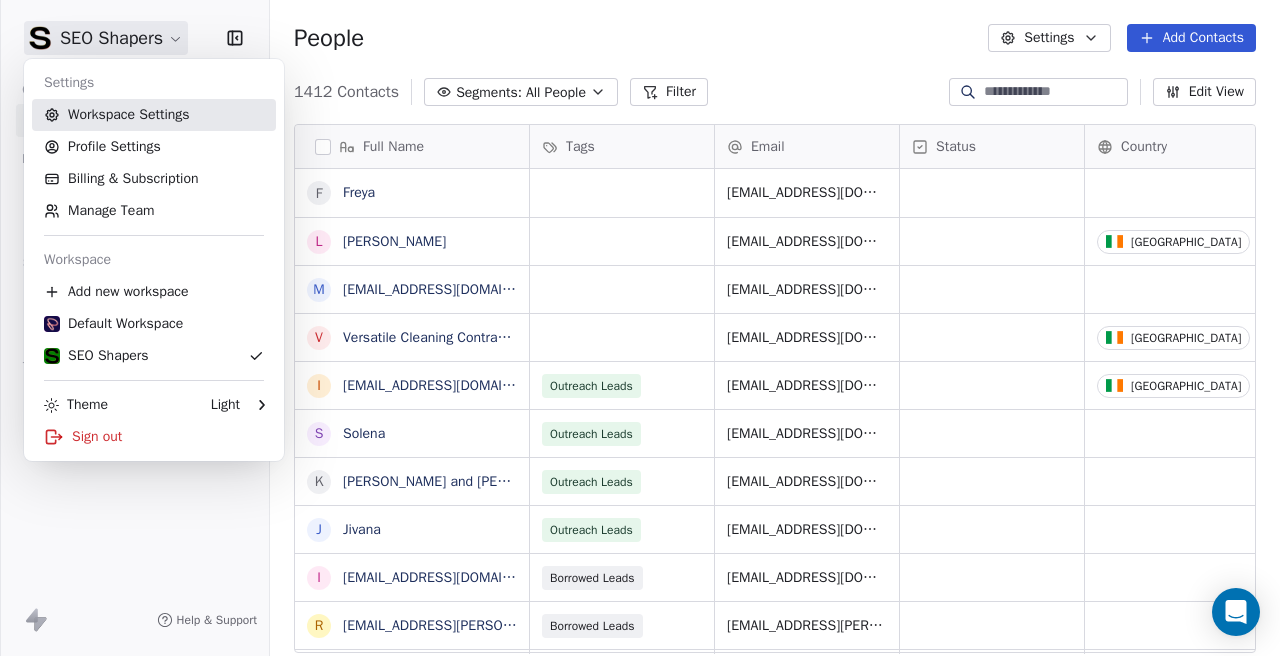 click on "Workspace Settings" at bounding box center (154, 115) 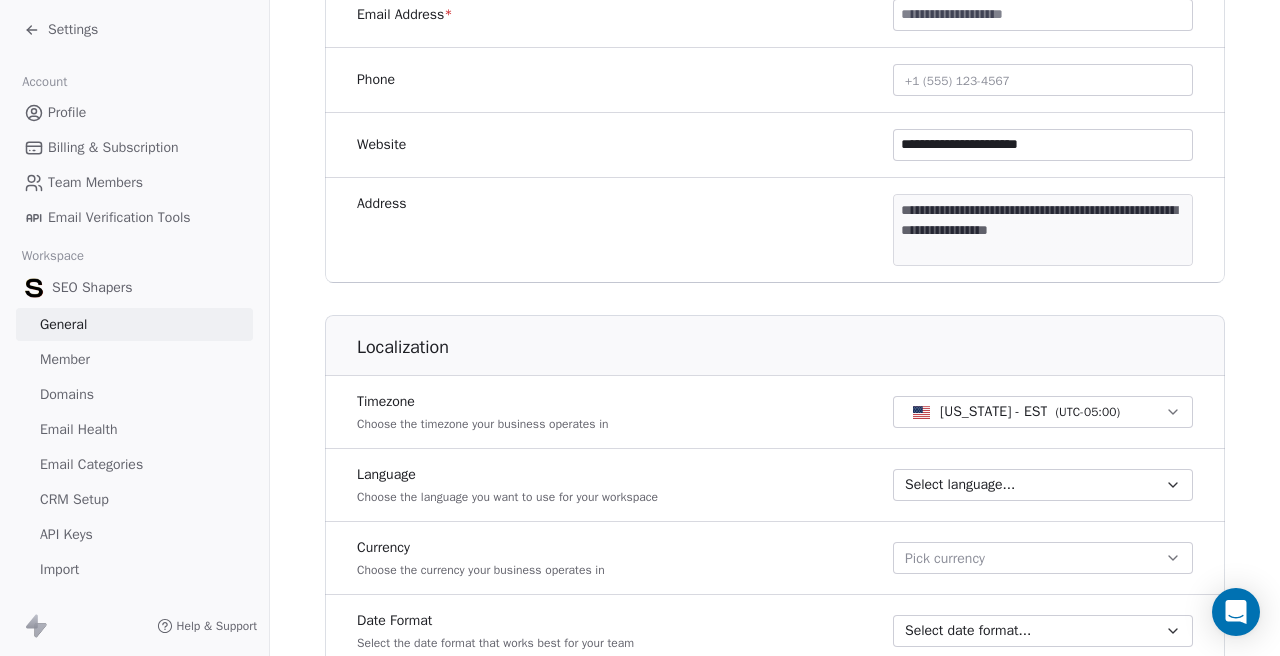 scroll, scrollTop: 609, scrollLeft: 0, axis: vertical 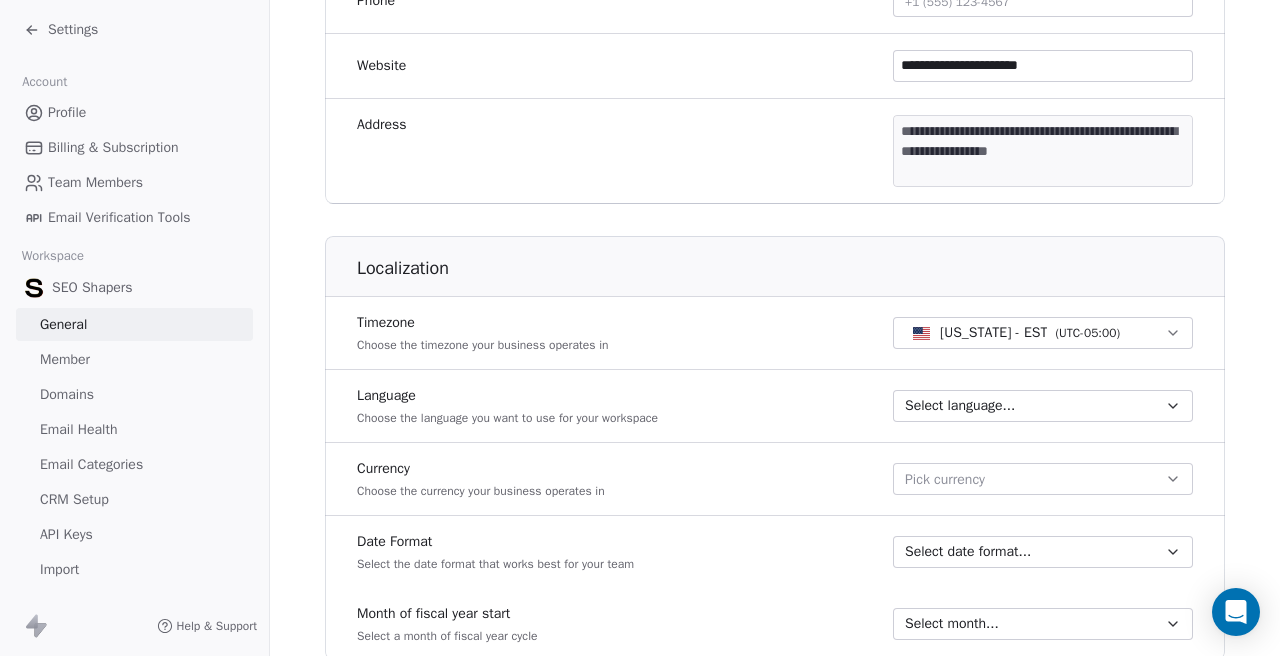 click on "Domains" at bounding box center (67, 394) 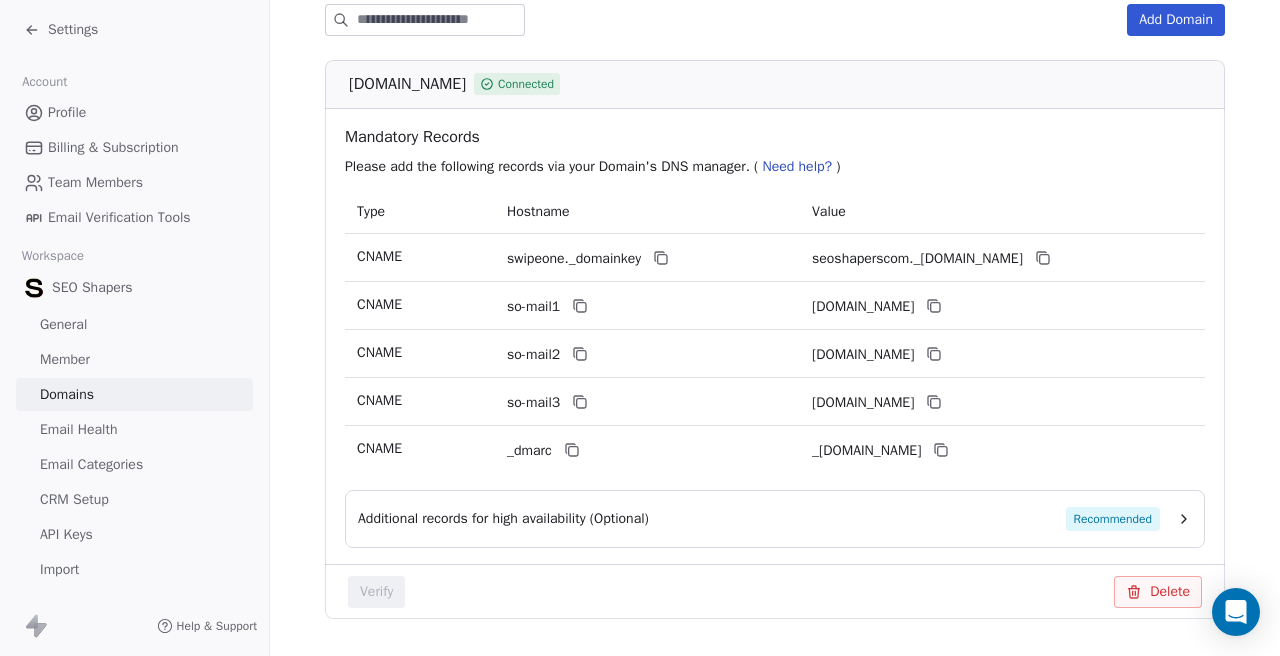scroll, scrollTop: 276, scrollLeft: 0, axis: vertical 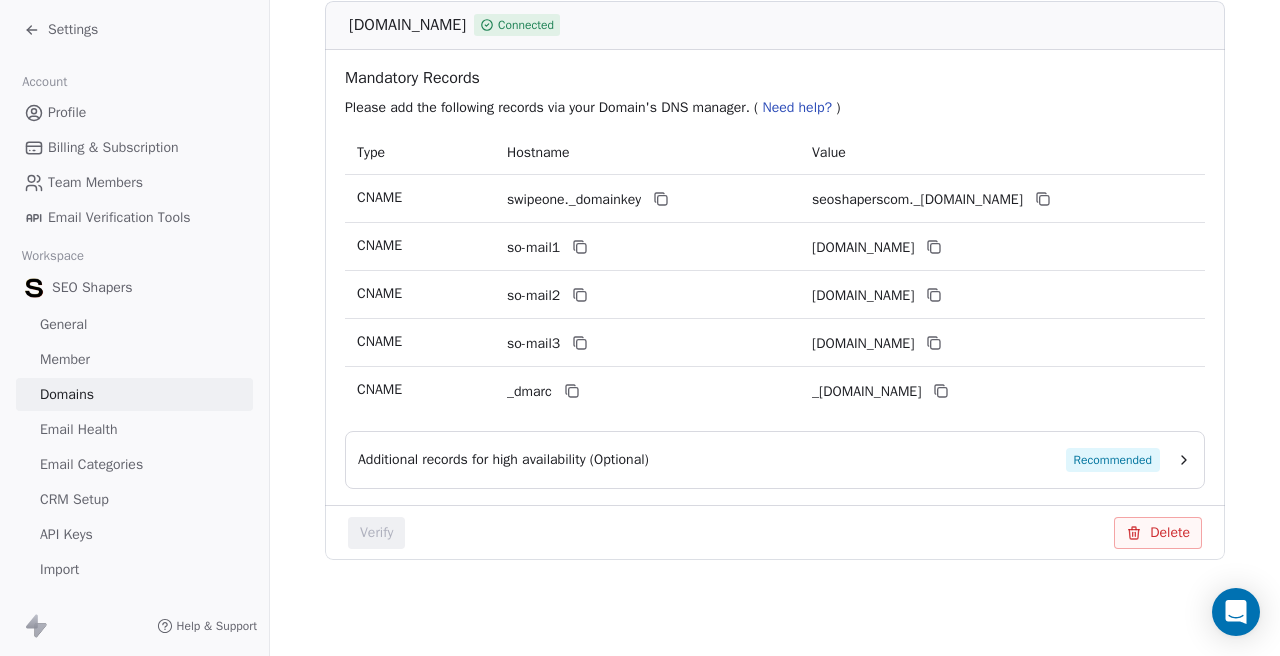 click on "Additional records for high availability (Optional) Recommended" at bounding box center [759, 460] 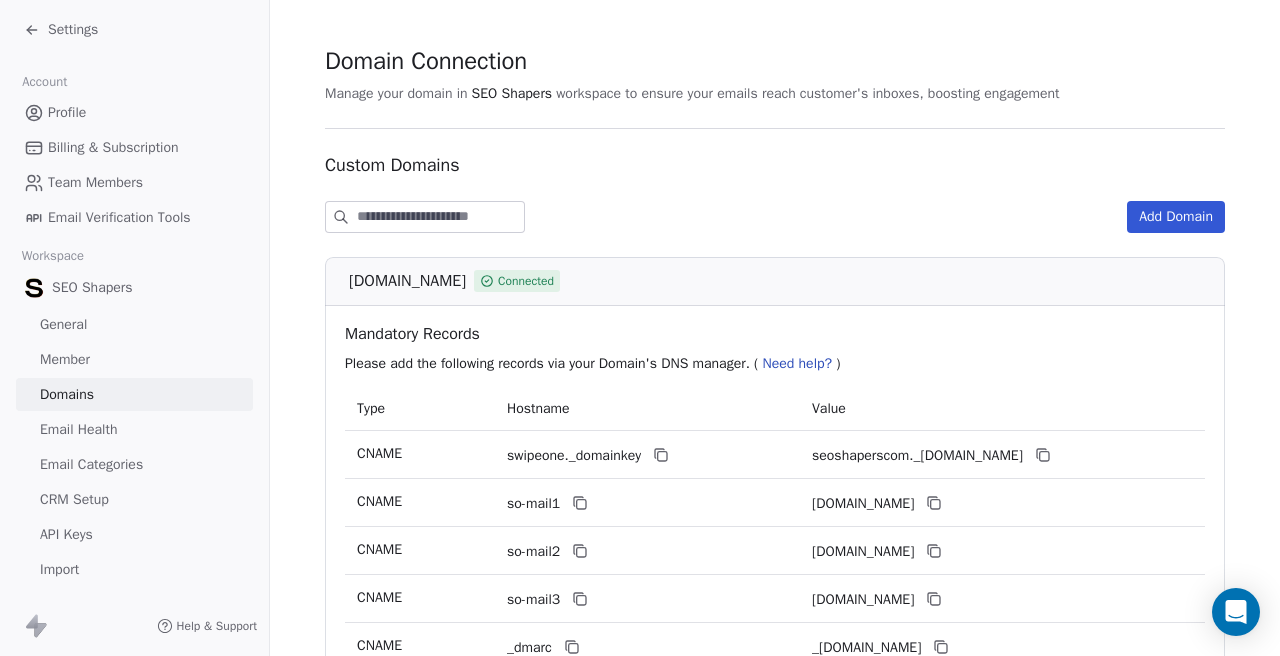 scroll, scrollTop: 0, scrollLeft: 0, axis: both 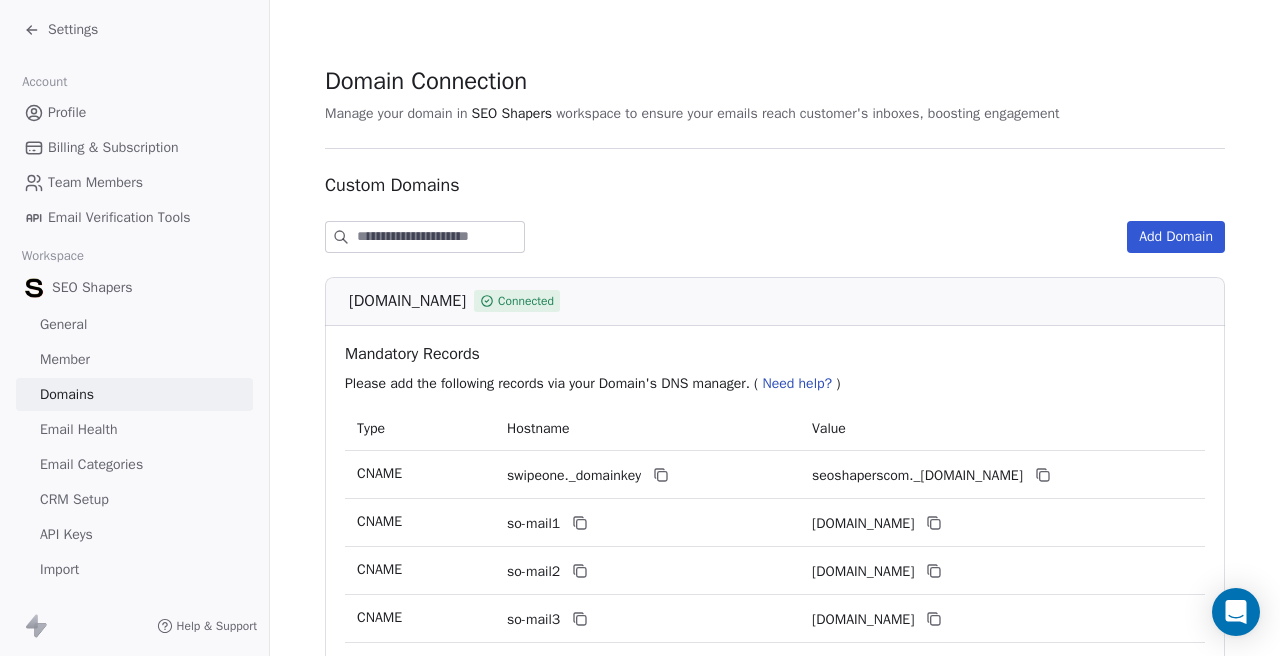 click on "Settings" at bounding box center (73, 30) 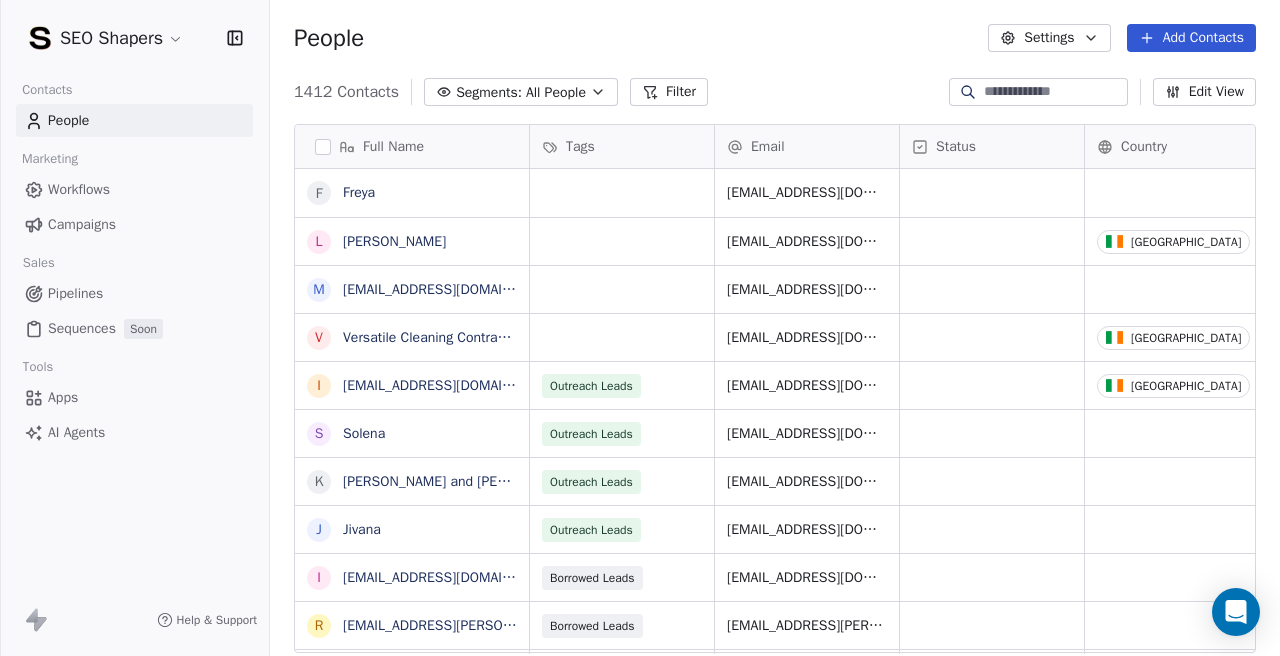 scroll, scrollTop: 1, scrollLeft: 1, axis: both 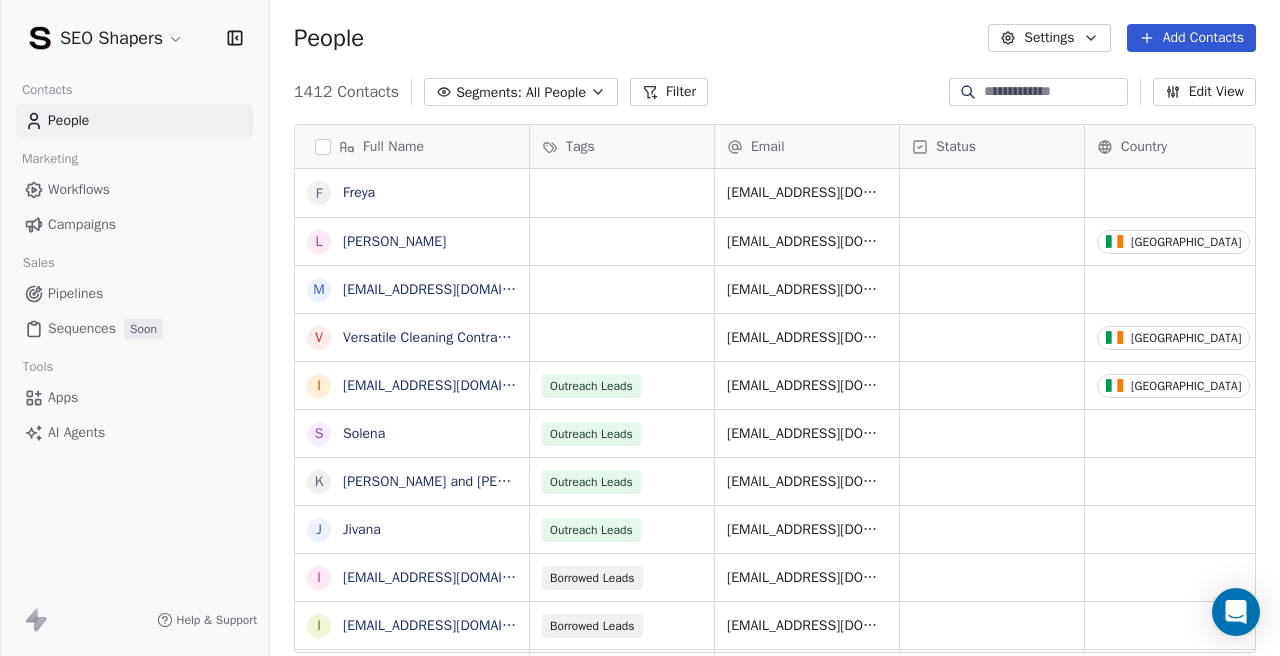 click on "Workflows" at bounding box center (134, 189) 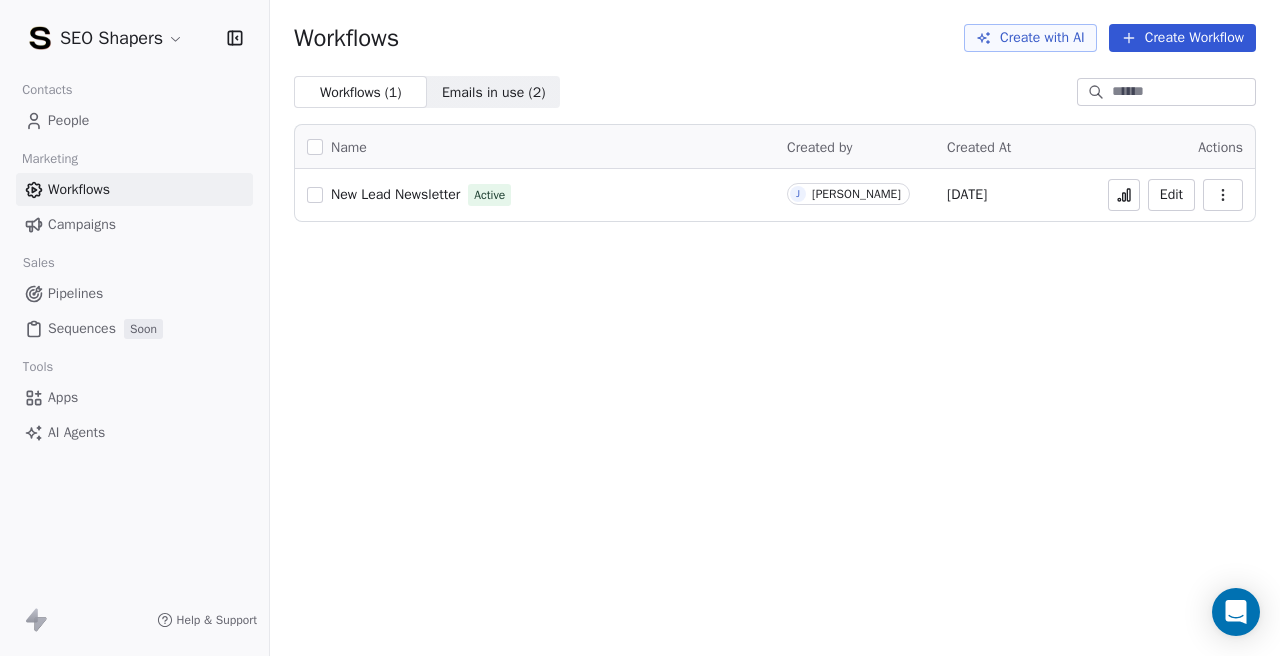 click on "New Lead Newsletter" at bounding box center [395, 194] 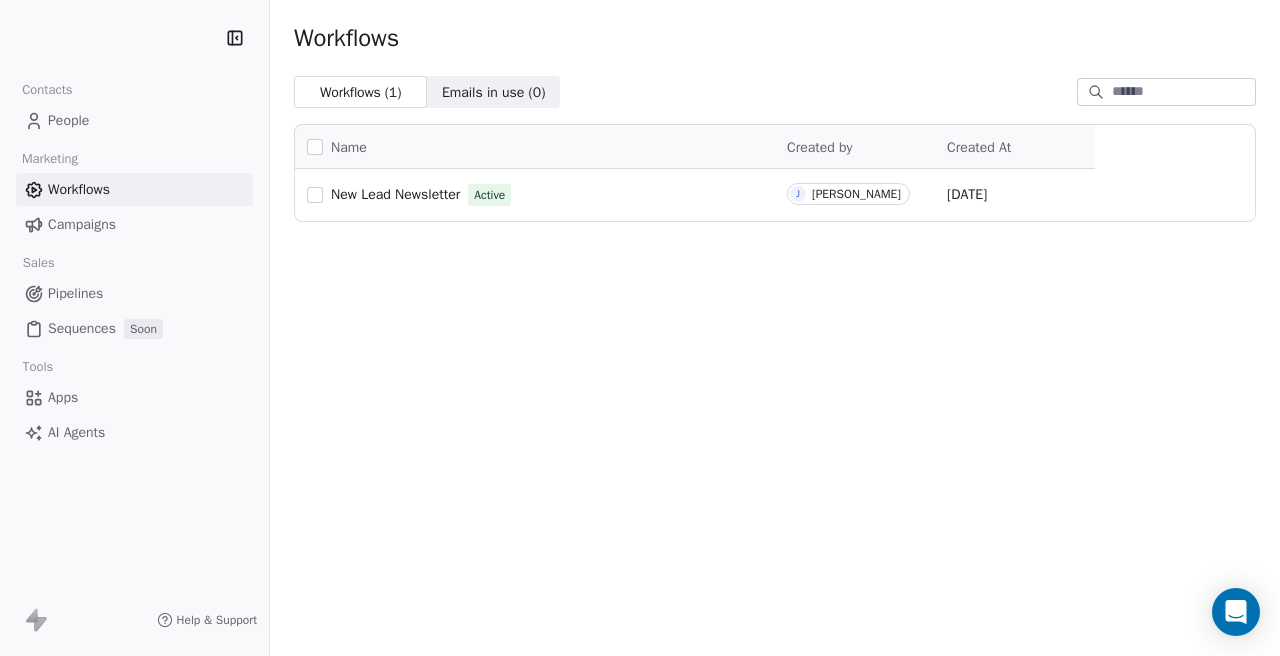 scroll, scrollTop: 0, scrollLeft: 0, axis: both 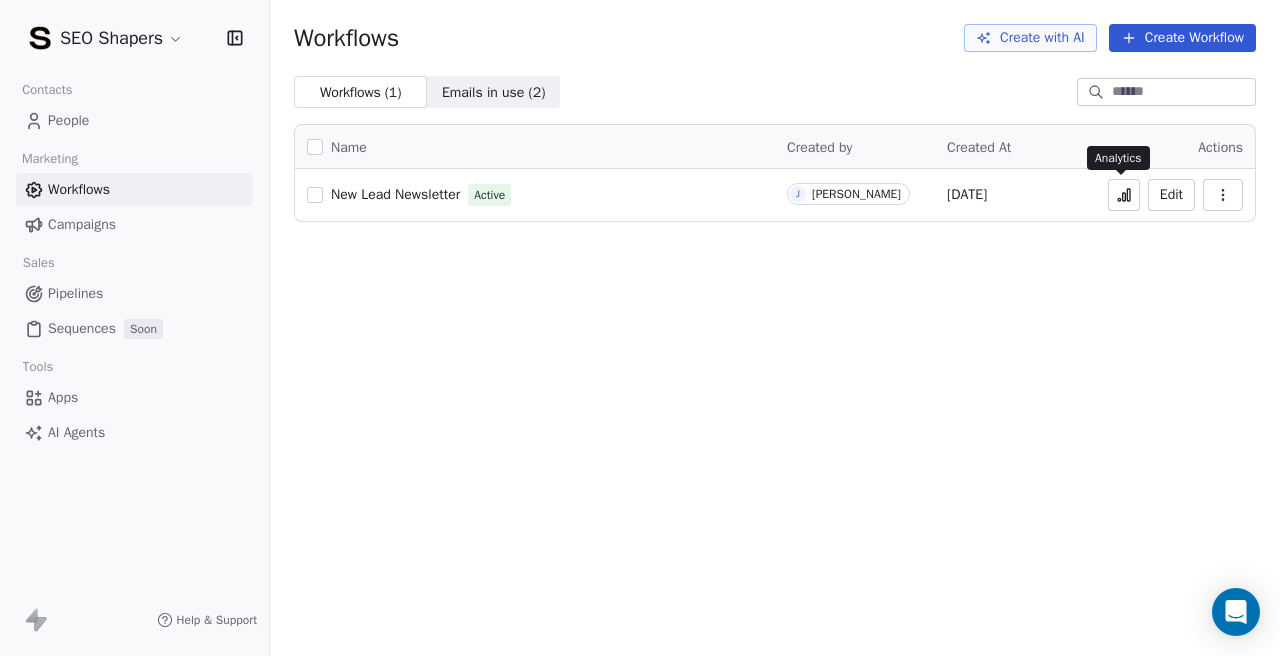 click 